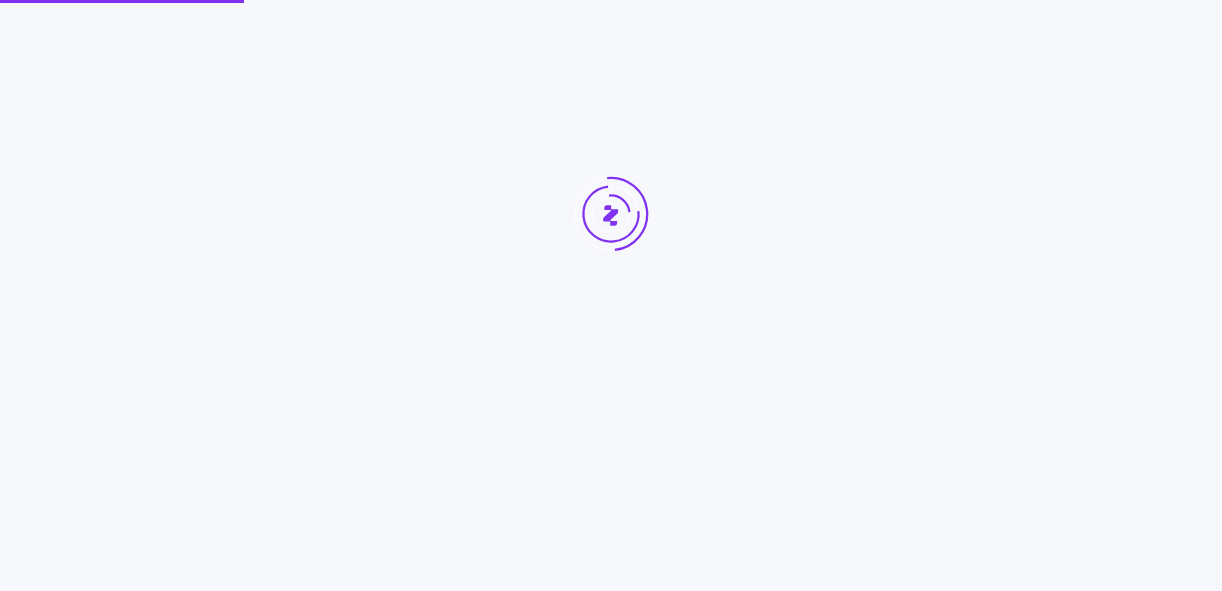 scroll, scrollTop: 0, scrollLeft: 0, axis: both 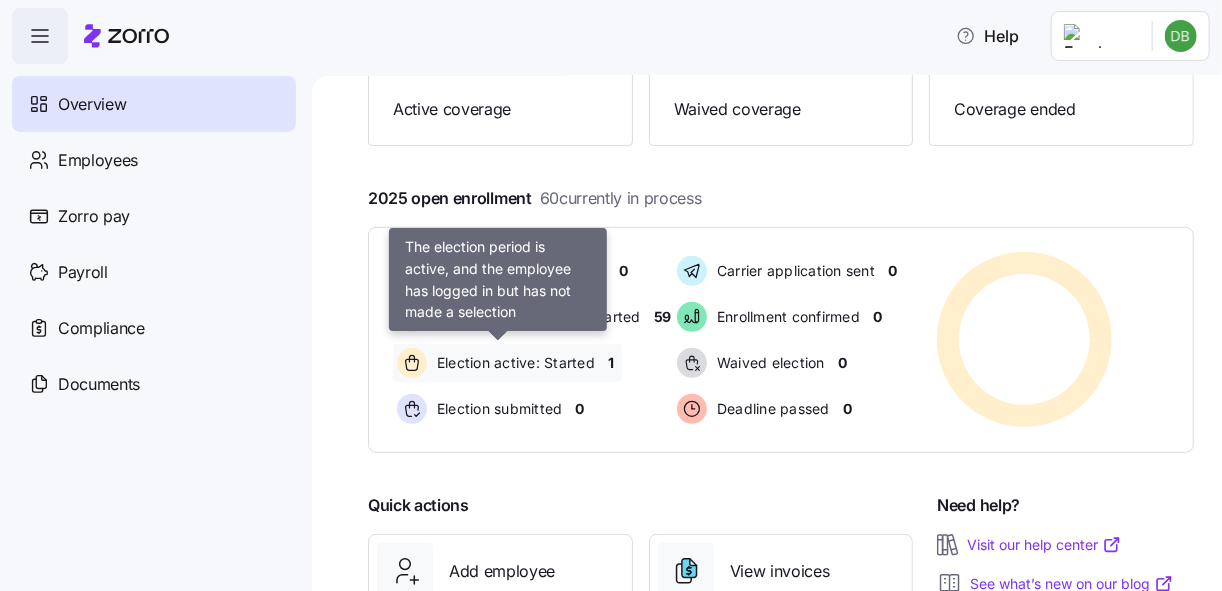 click on "Election active: Started" at bounding box center (513, 363) 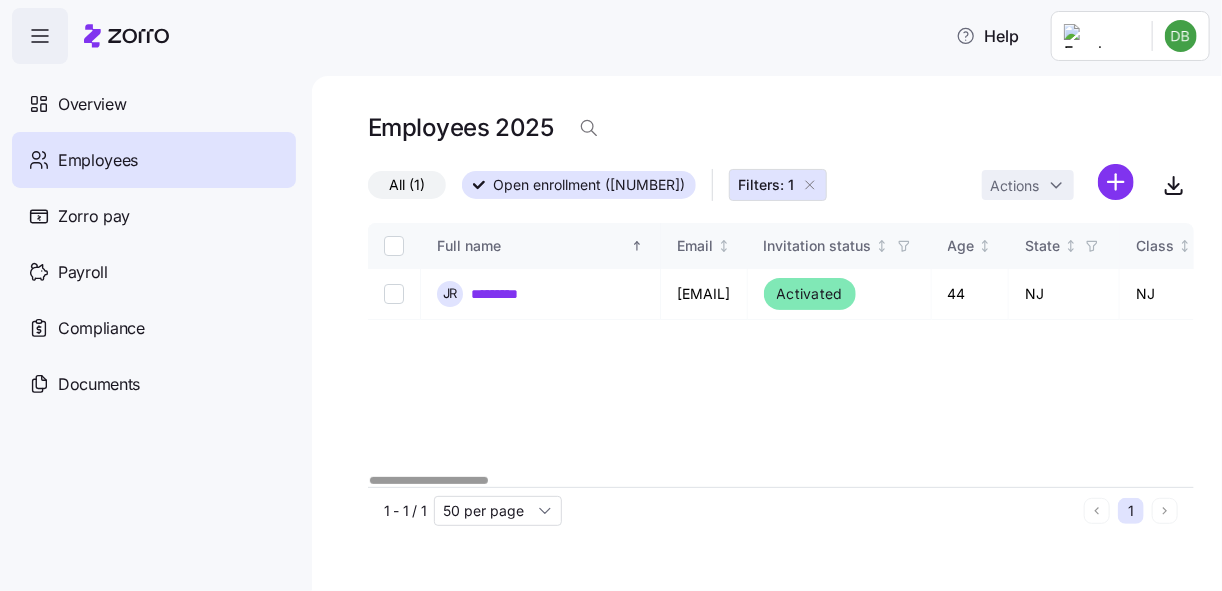 click on "All (1)" at bounding box center [407, 185] 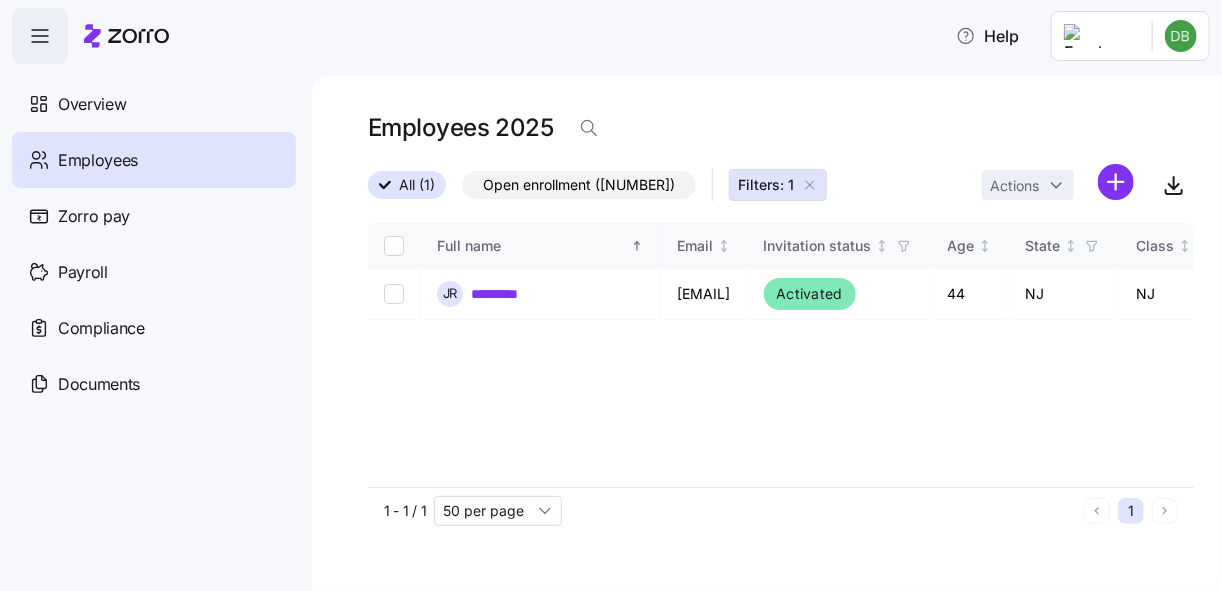 click on "Open enrollment ([NUMBER])" at bounding box center (579, 185) 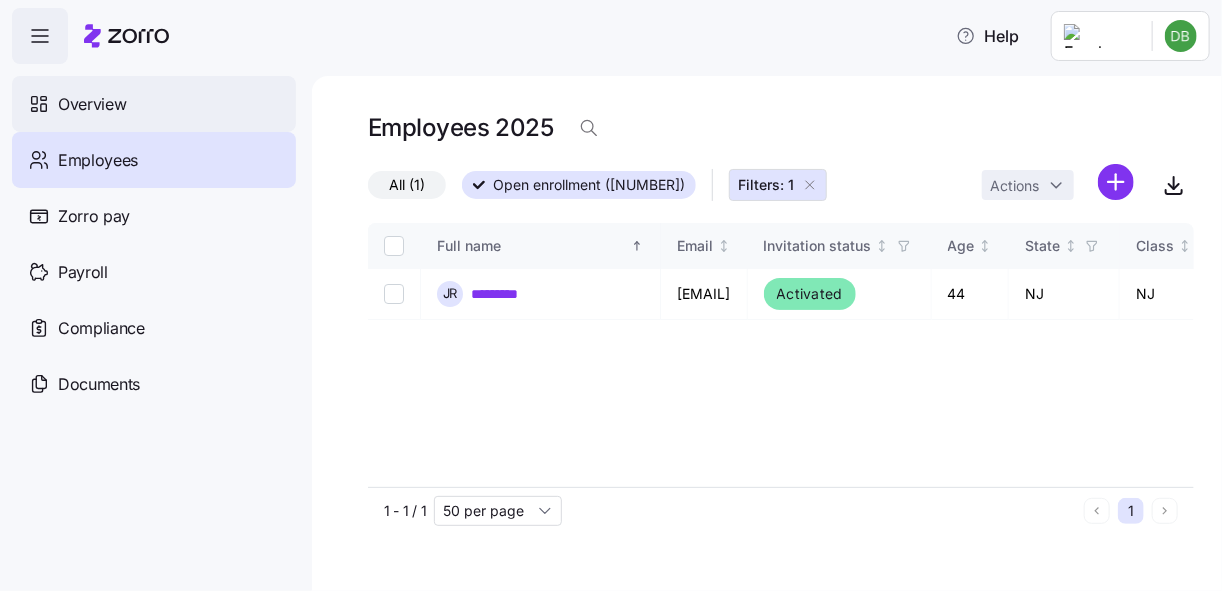 click on "Overview" at bounding box center (154, 104) 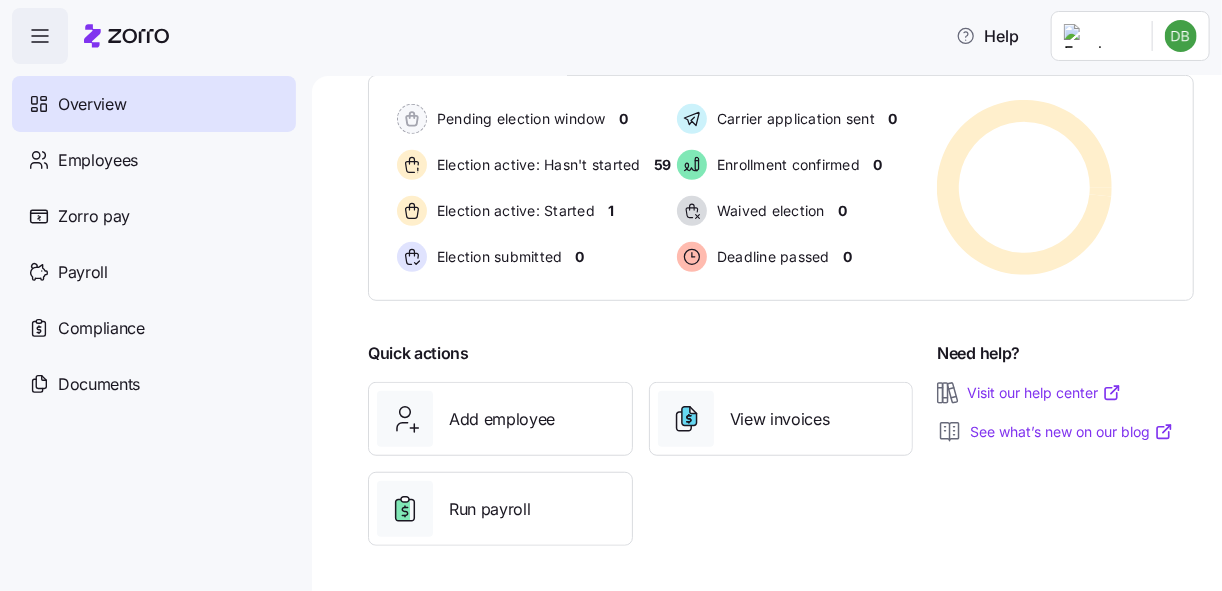 scroll, scrollTop: 312, scrollLeft: 0, axis: vertical 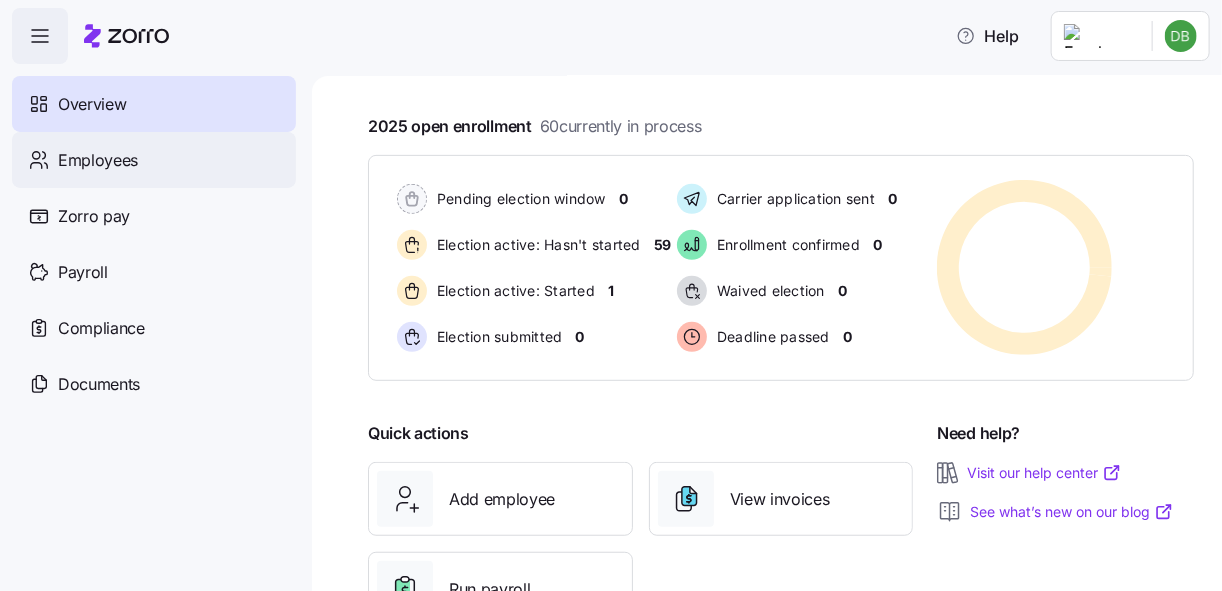 click on "Employees" at bounding box center [154, 160] 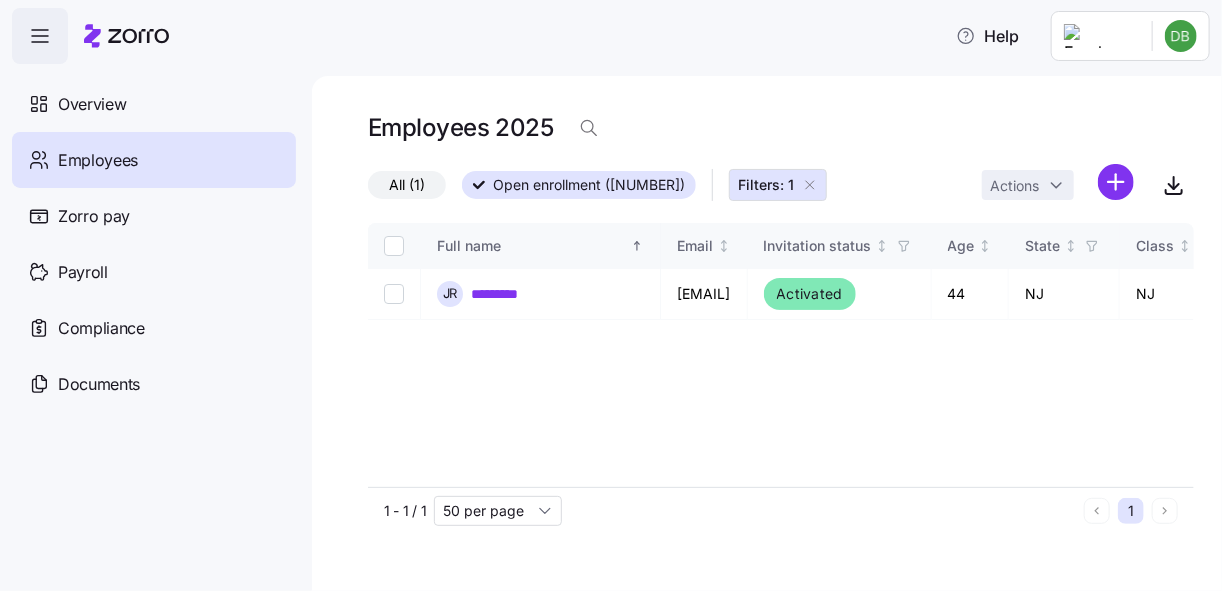 click 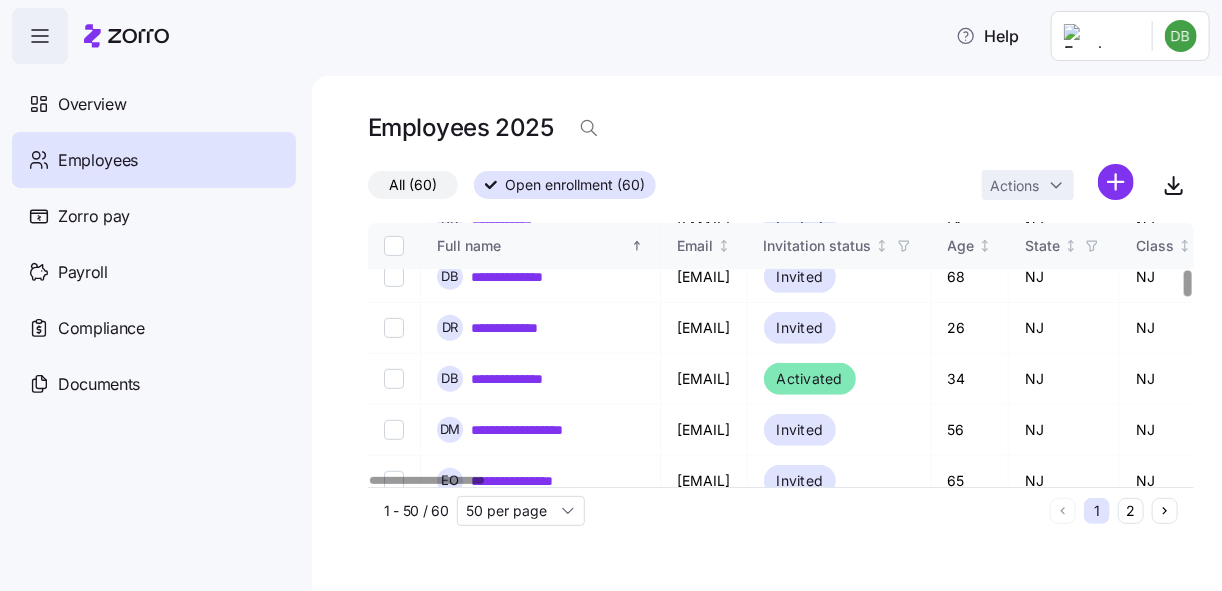 scroll, scrollTop: 472, scrollLeft: 0, axis: vertical 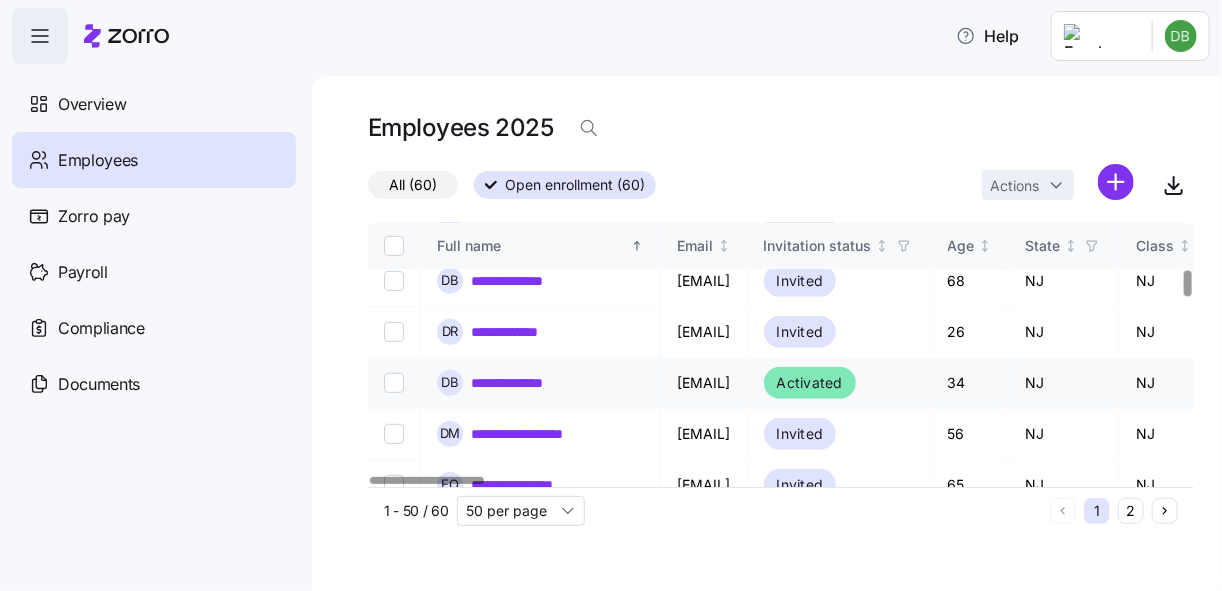 click on "**********" at bounding box center [524, 383] 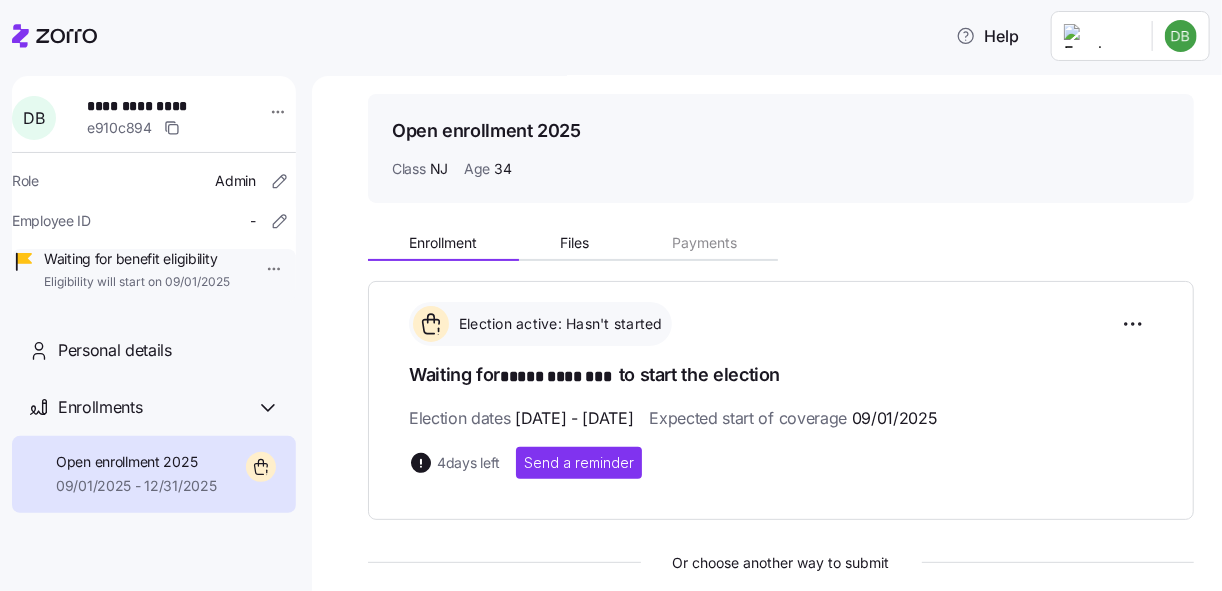 scroll, scrollTop: 0, scrollLeft: 0, axis: both 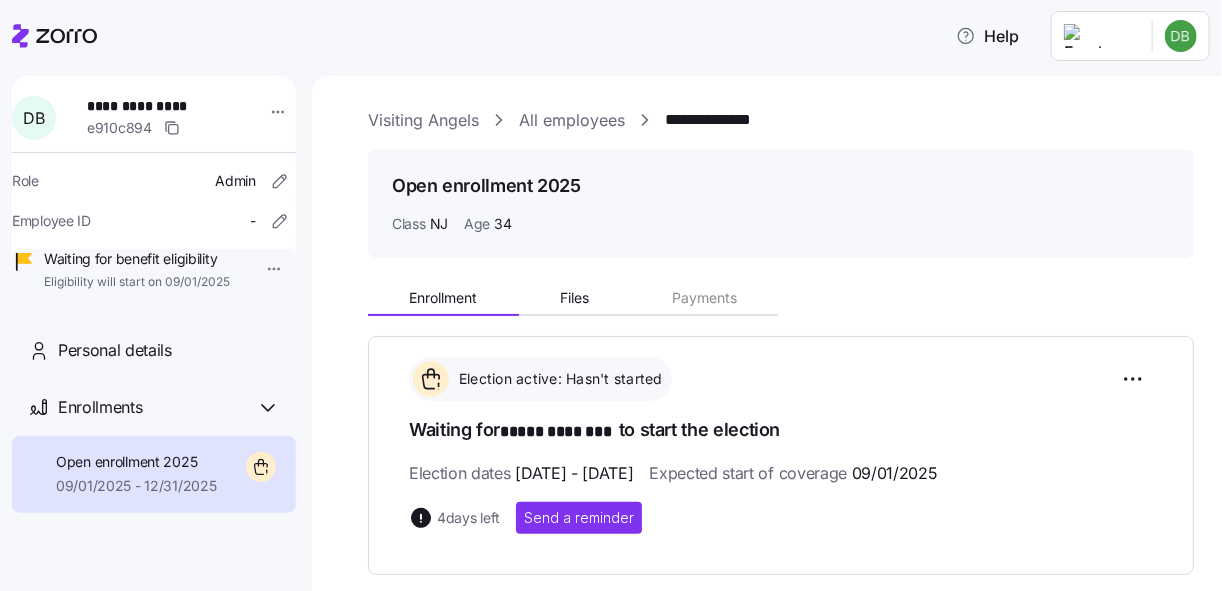 click on "Open enrollment [DATE] - [DATE]" at bounding box center [136, 474] 